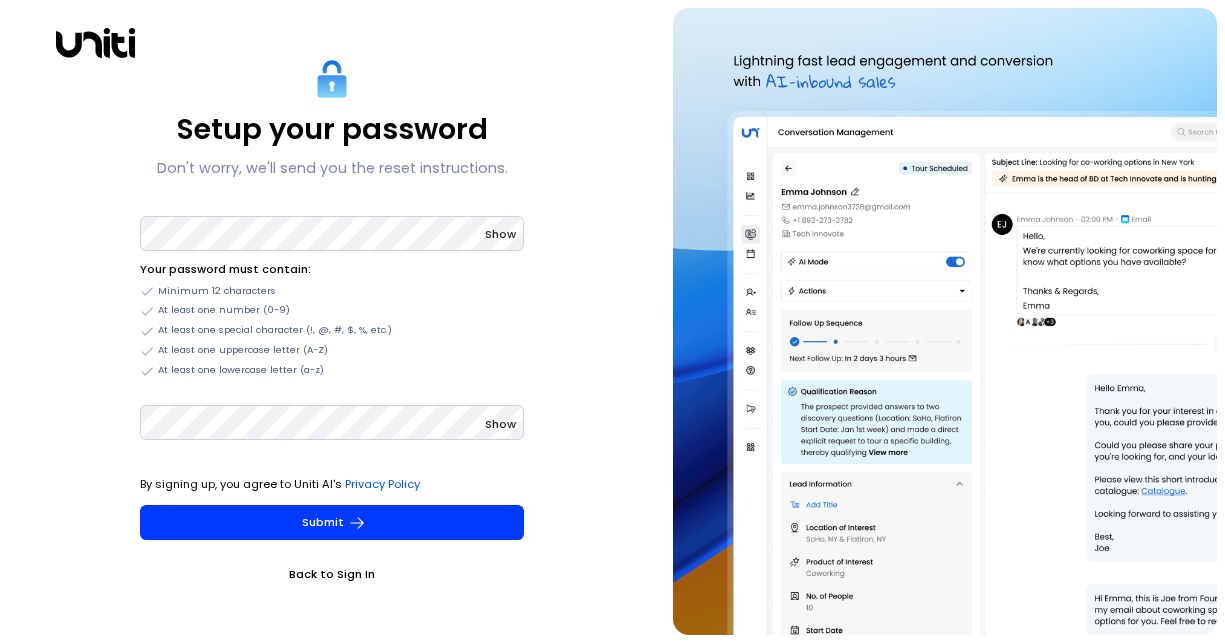 scroll, scrollTop: 0, scrollLeft: 0, axis: both 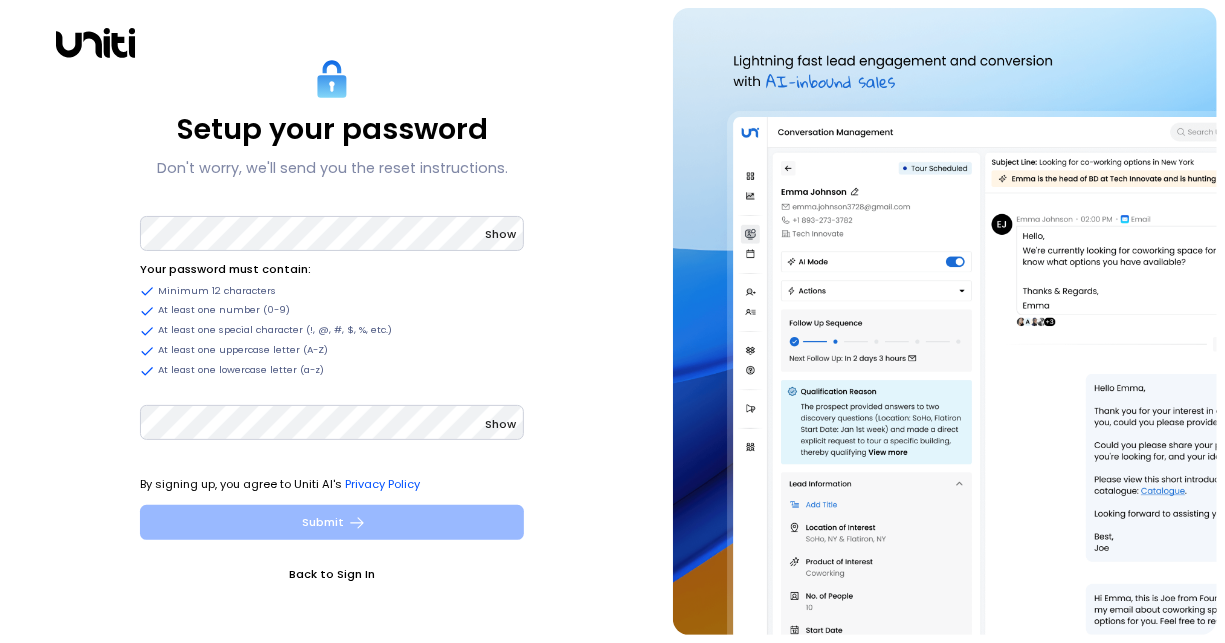click on "Submit" at bounding box center (332, 522) 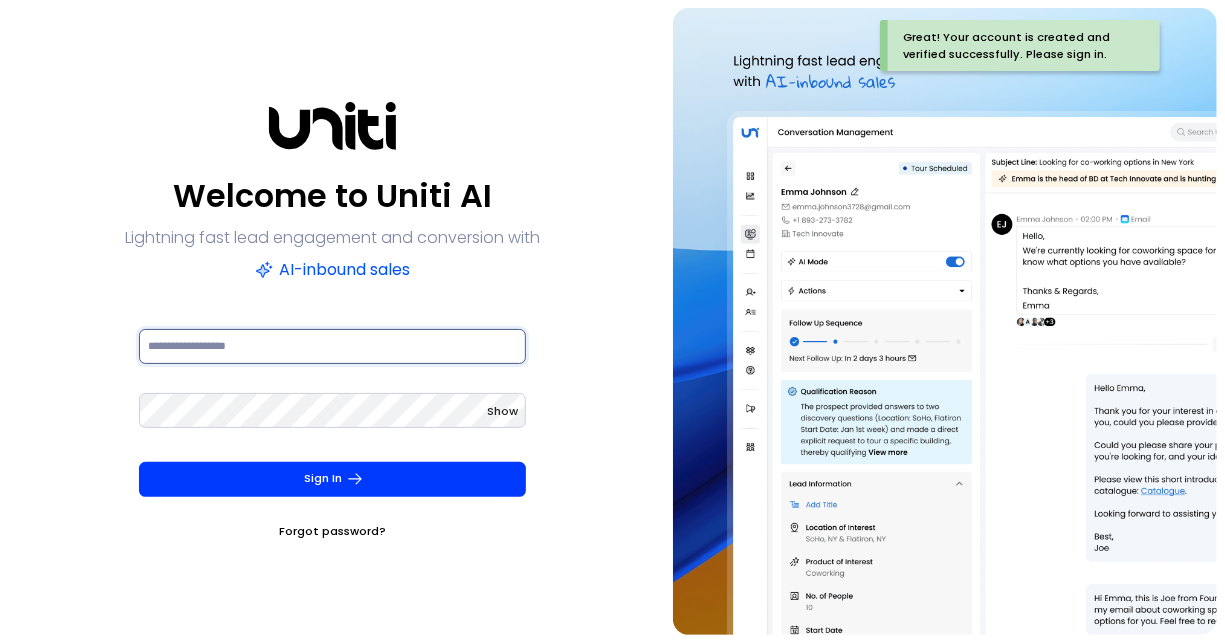 click at bounding box center [332, 346] 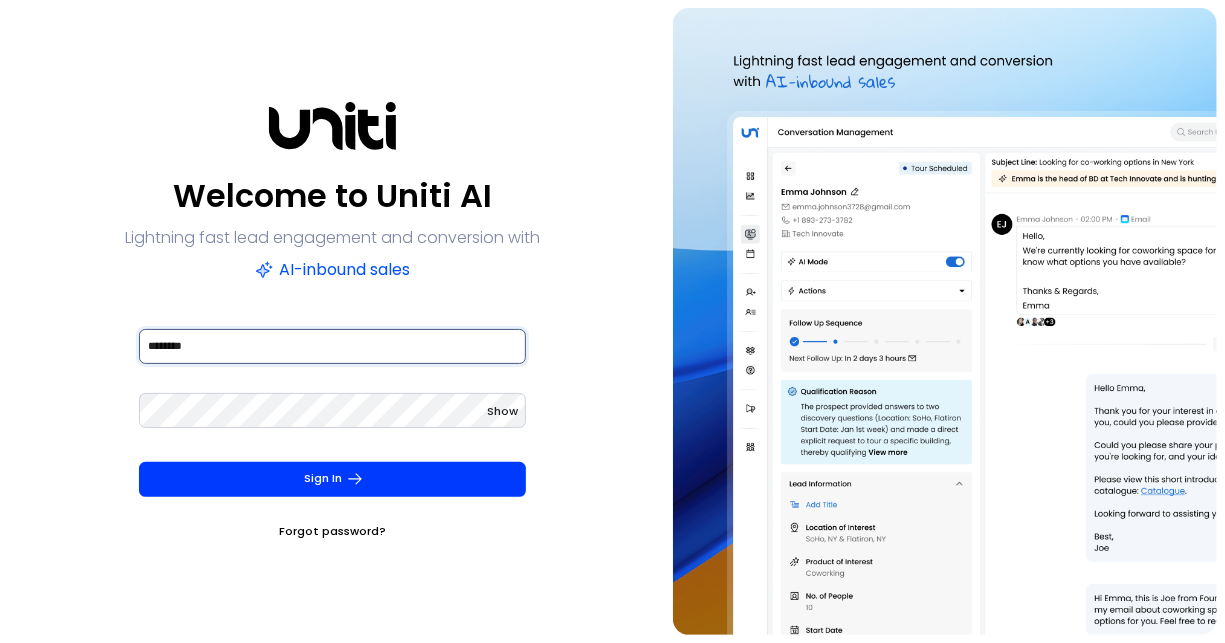 type on "**********" 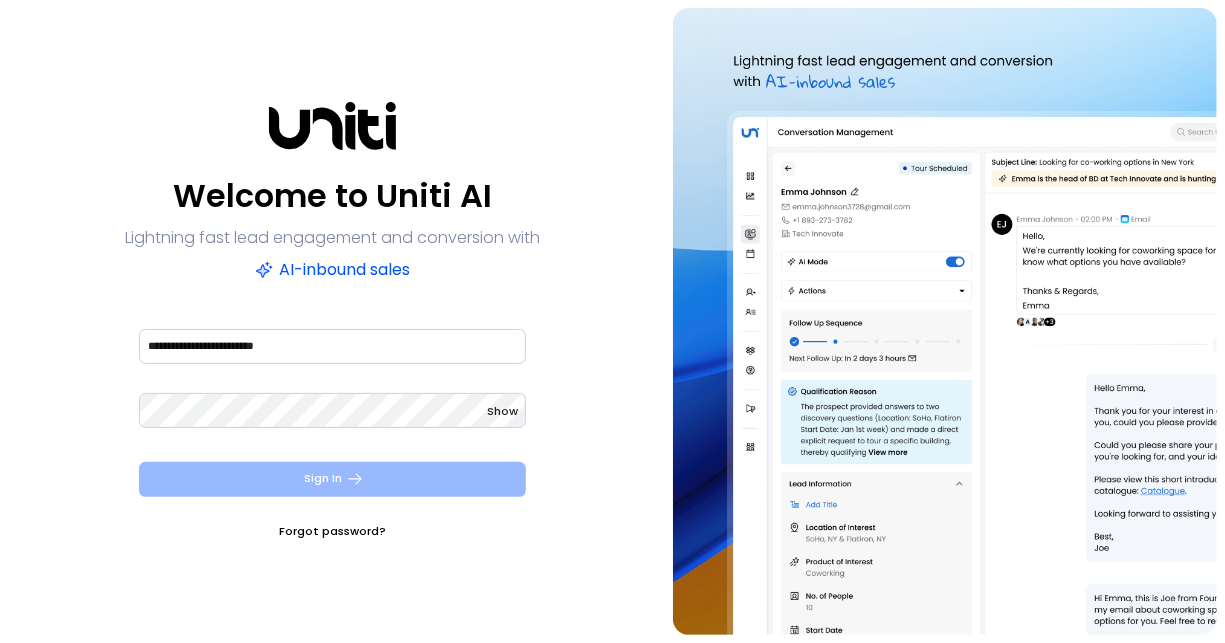 click on "Sign In" at bounding box center [332, 479] 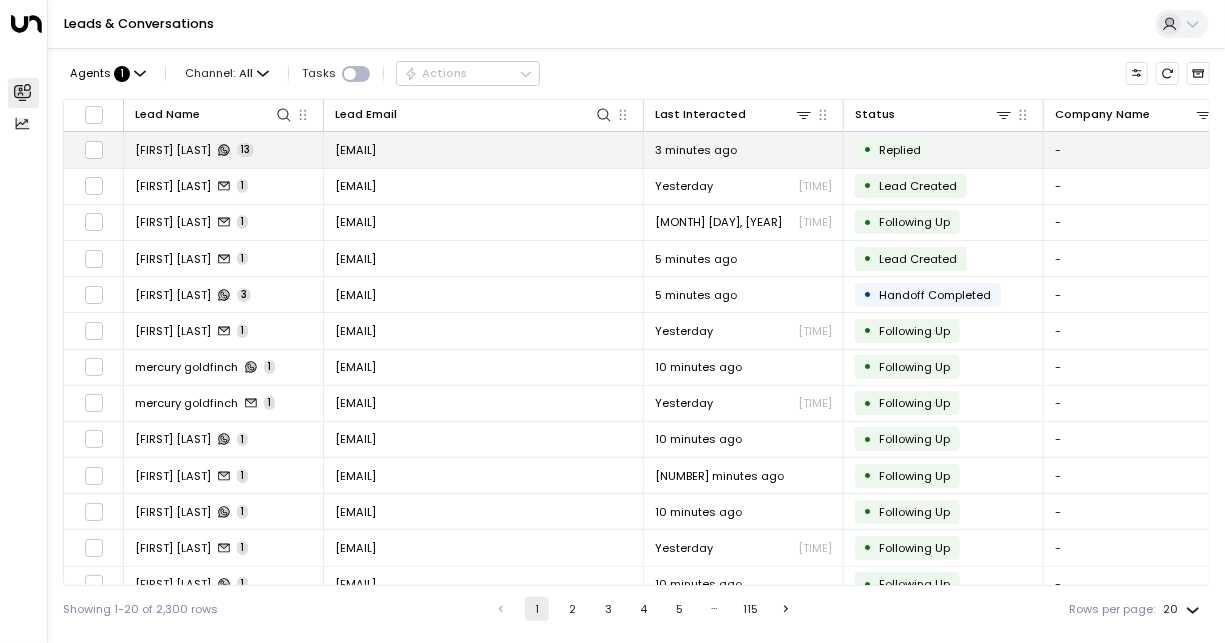 click on "[EMAIL]" at bounding box center (355, 150) 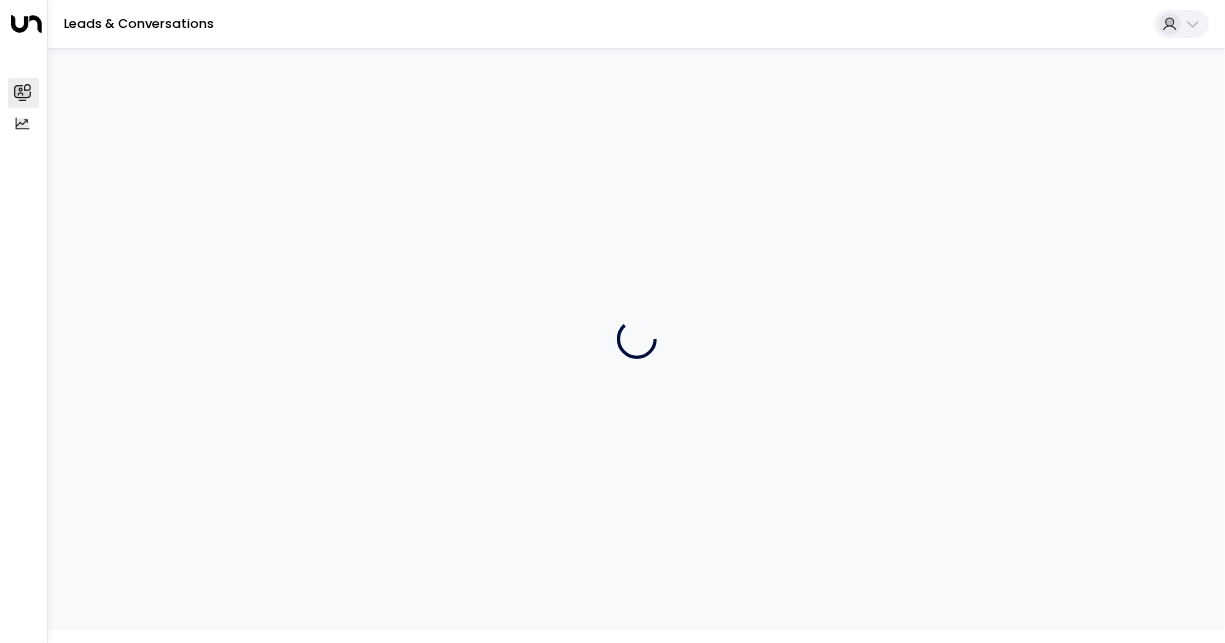 click at bounding box center [636, 339] 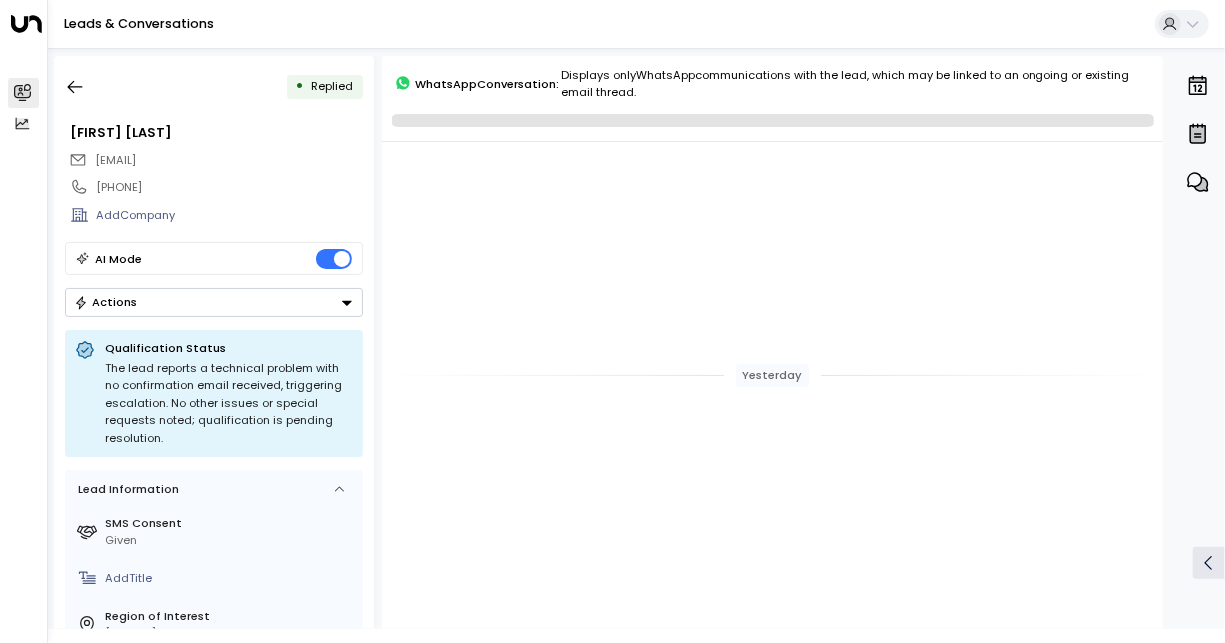 scroll, scrollTop: 1787, scrollLeft: 0, axis: vertical 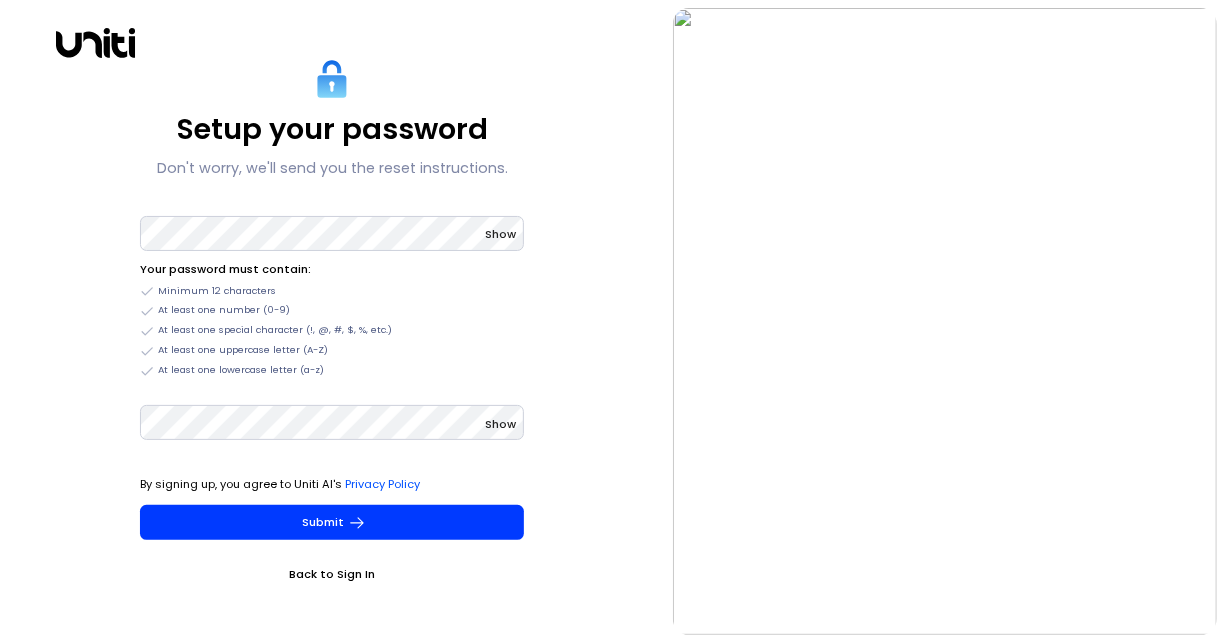 click on "Back to Sign In" at bounding box center [332, 574] 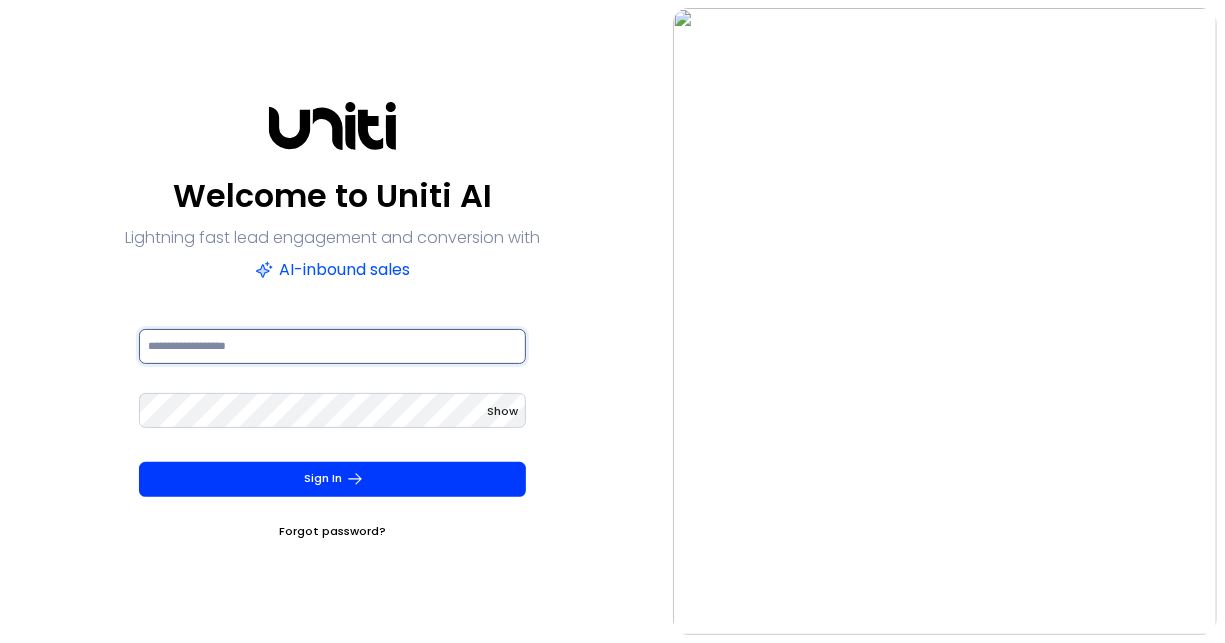 type on "**********" 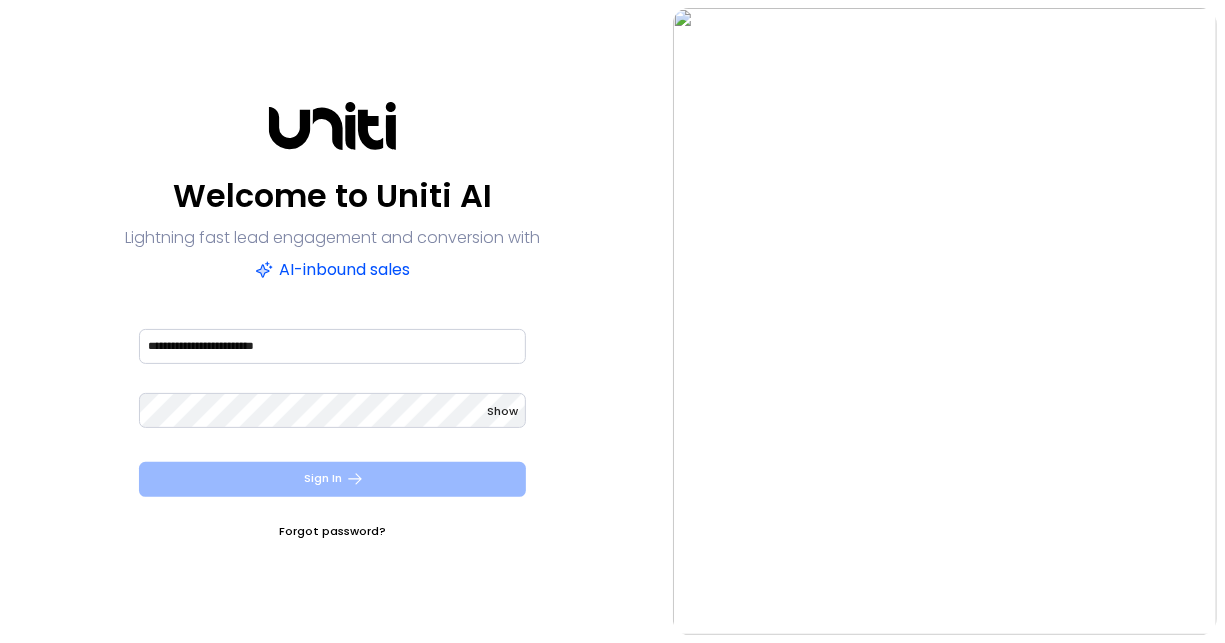 click on "Sign In" at bounding box center (332, 479) 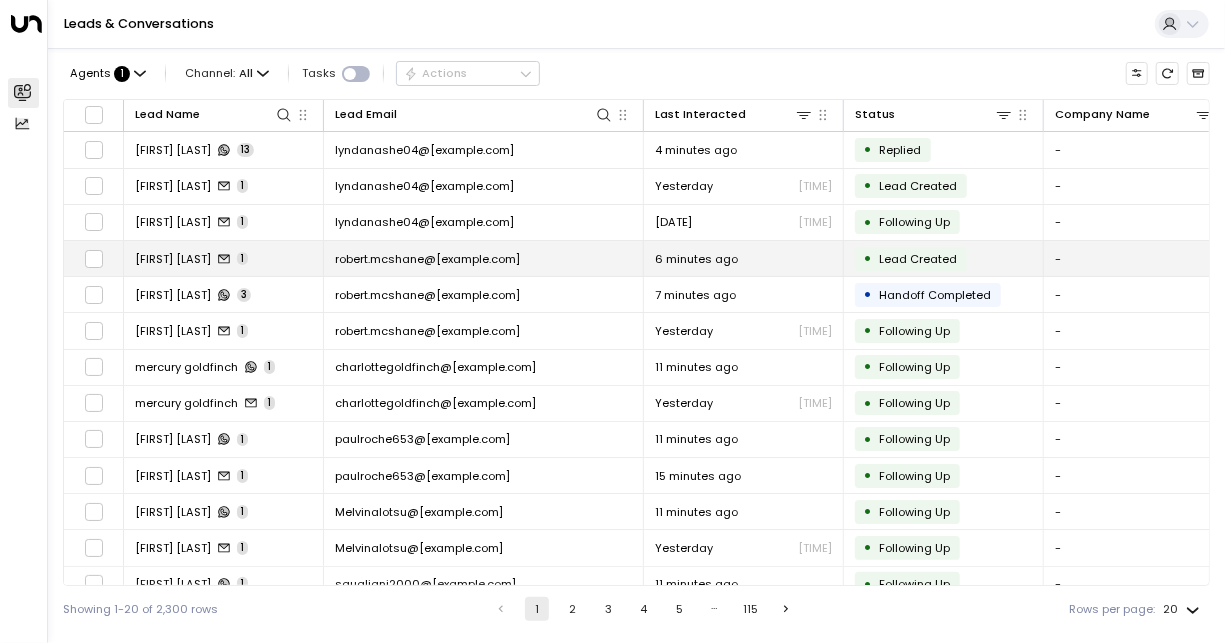 click on "robert.mcshane@[example.com]" at bounding box center (427, 259) 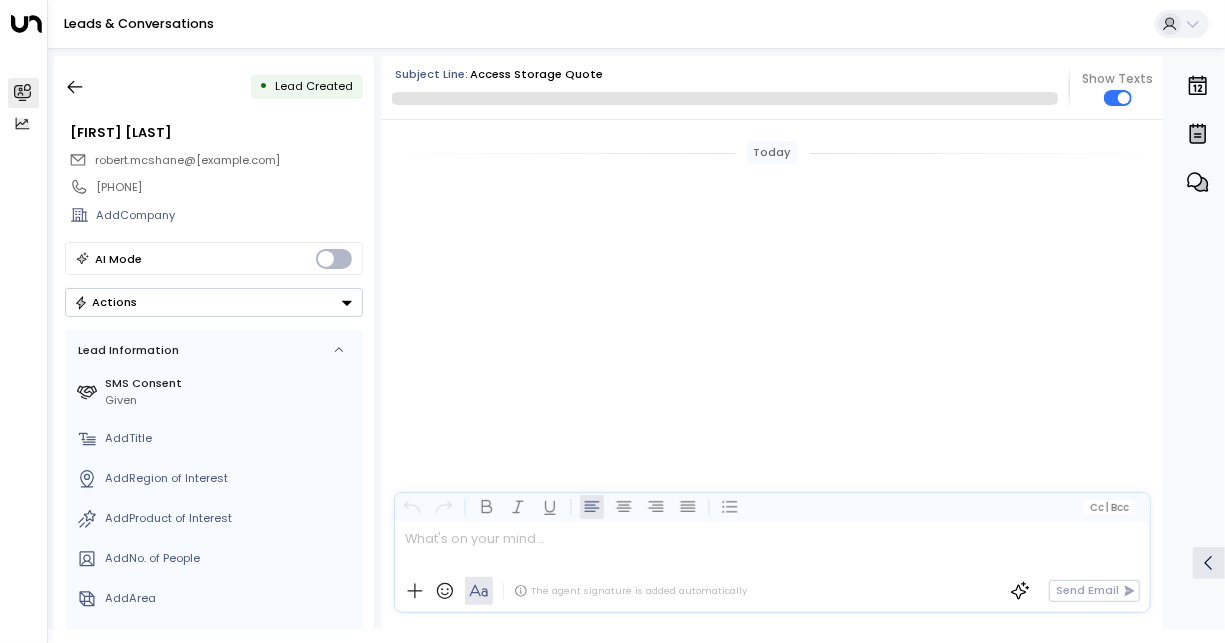scroll, scrollTop: 735, scrollLeft: 0, axis: vertical 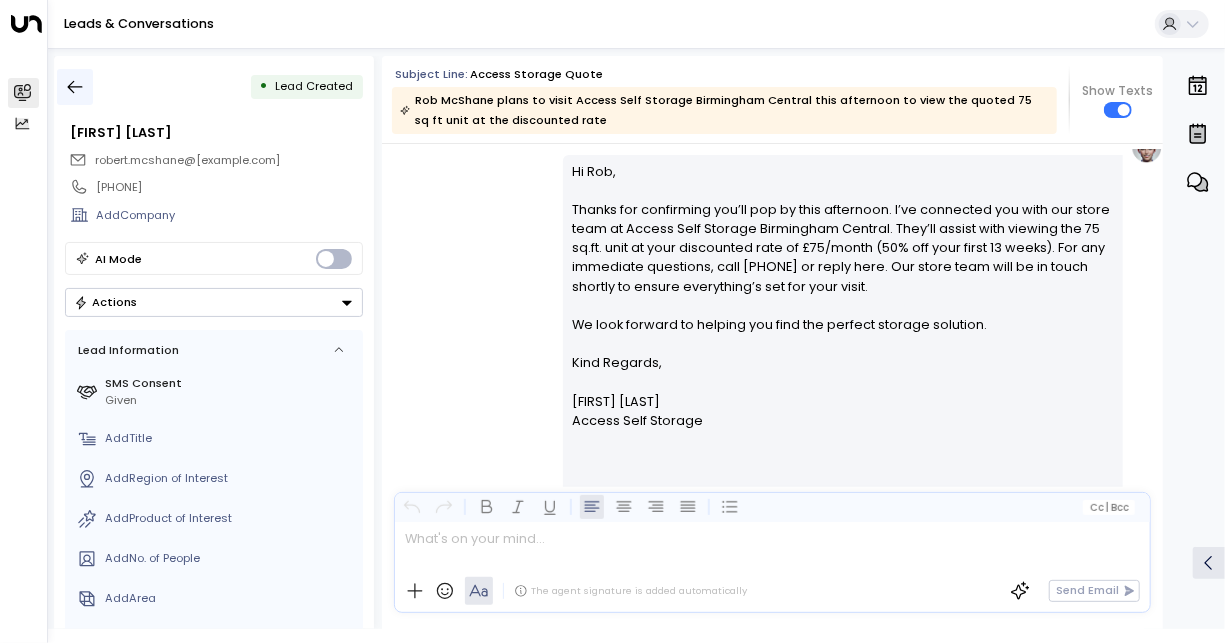 click at bounding box center [75, 87] 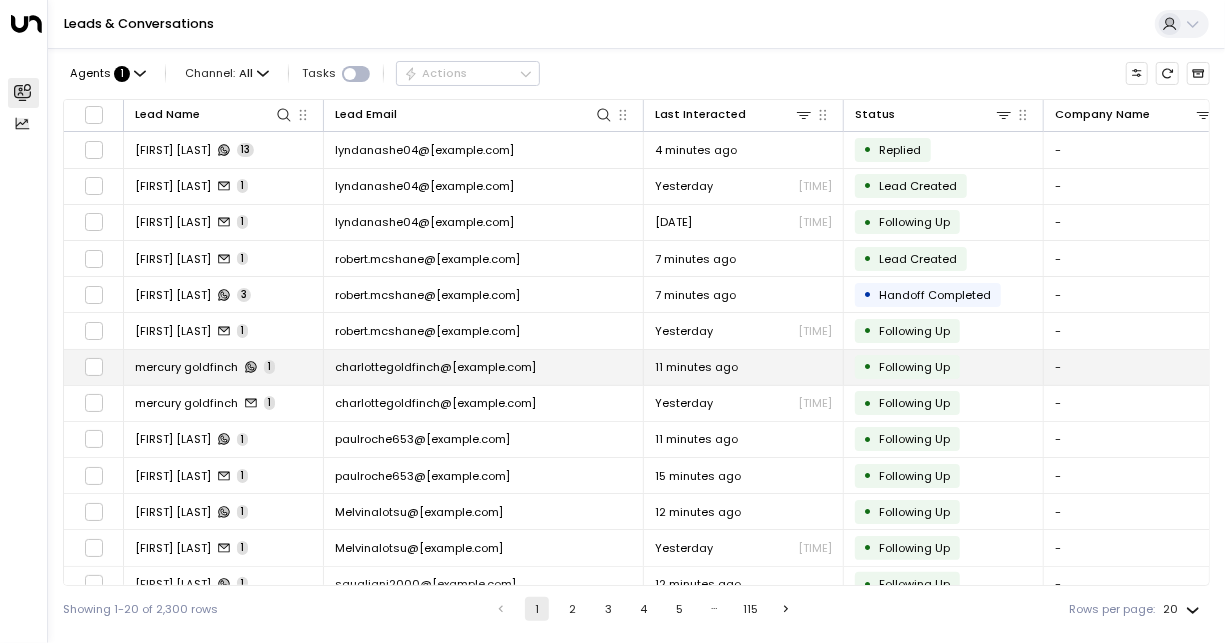 click on "charlottegoldfinch@[example.com]" at bounding box center (435, 367) 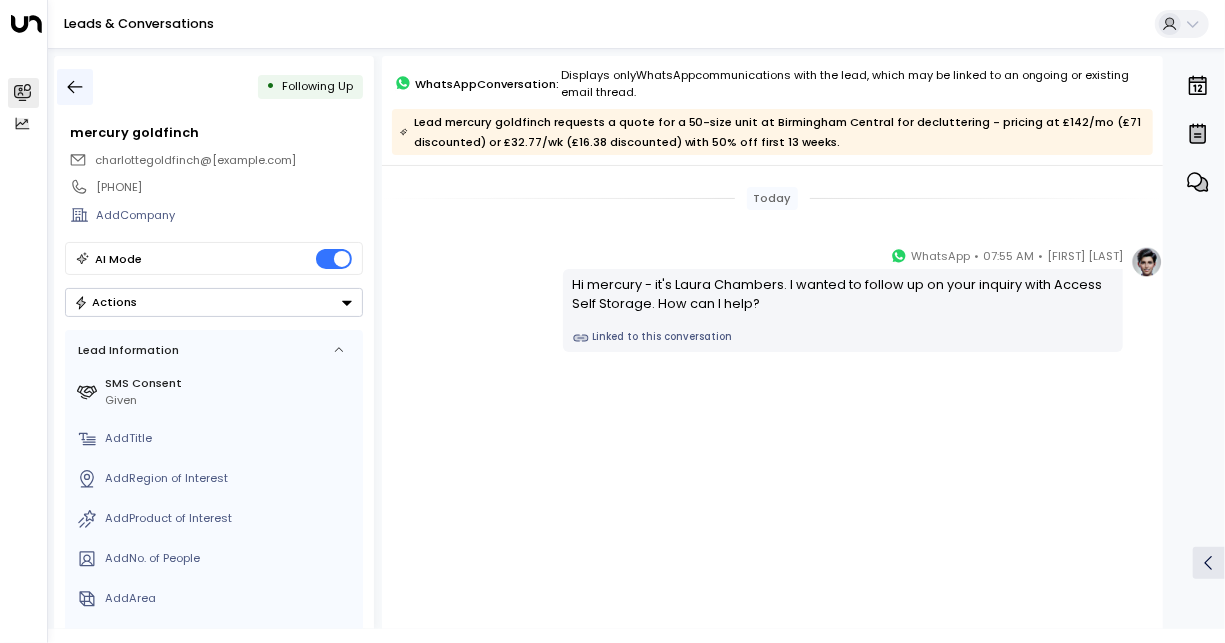 click at bounding box center (75, 87) 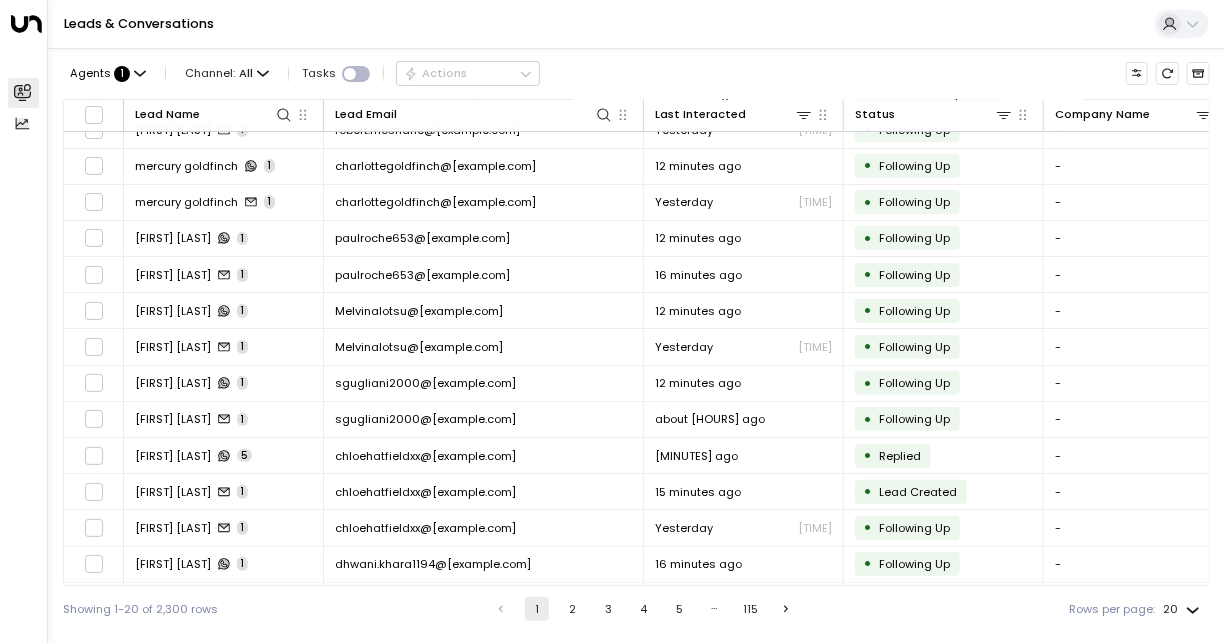 scroll, scrollTop: 268, scrollLeft: 0, axis: vertical 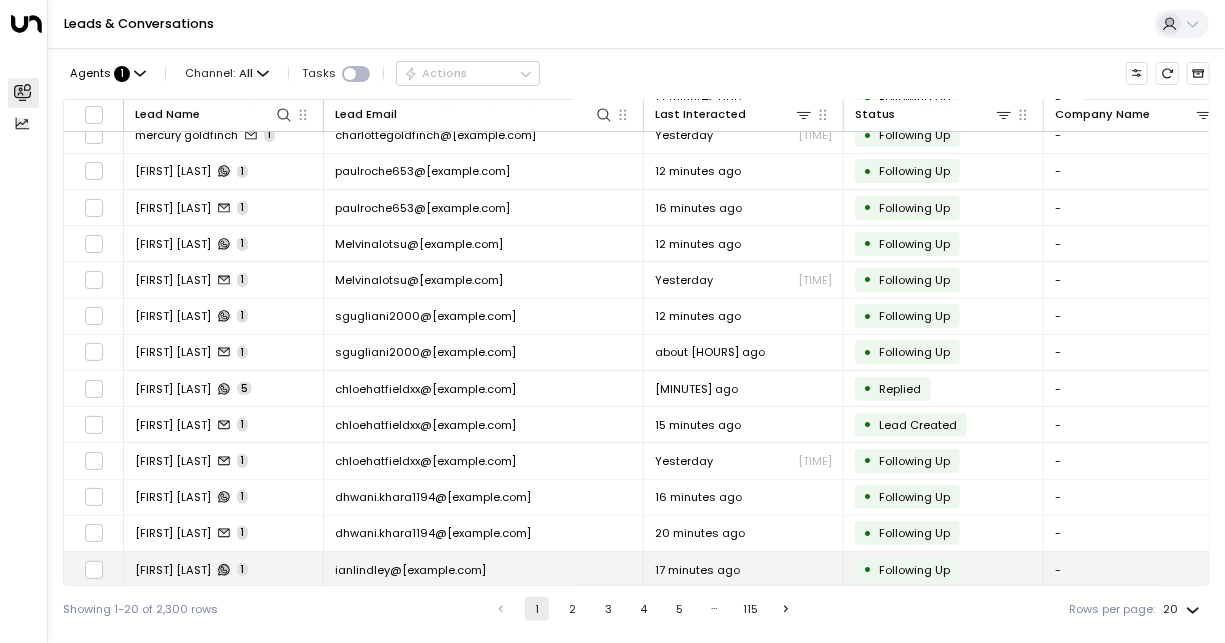 click on "ianlindley@[example.com]" at bounding box center [484, 569] 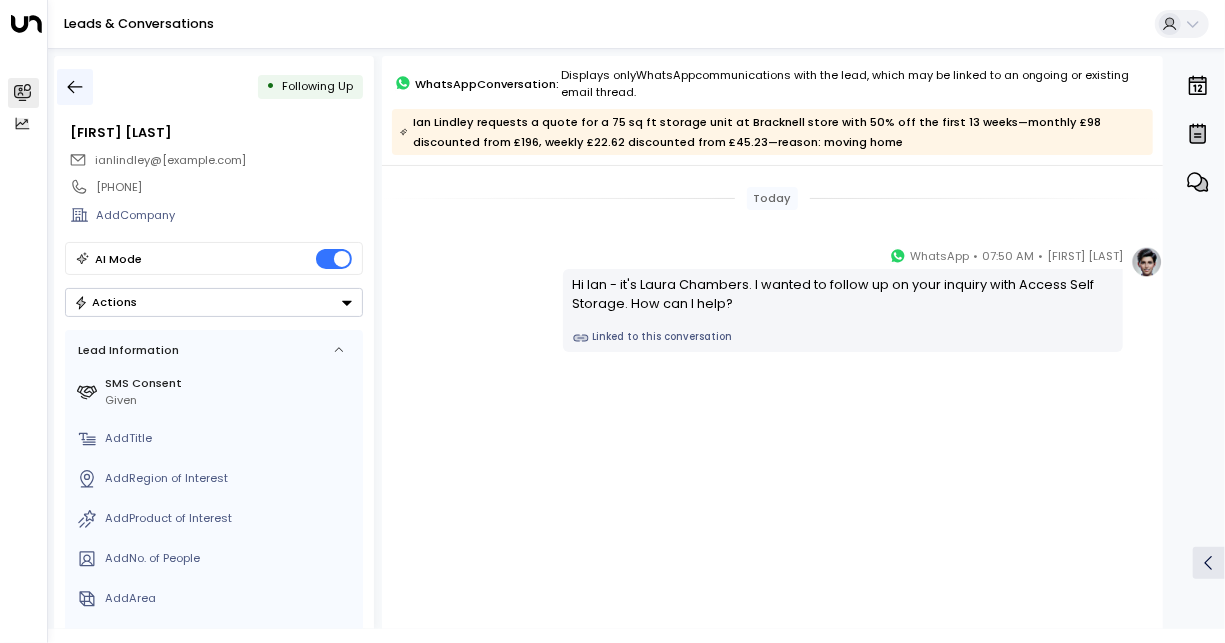 click at bounding box center [75, 87] 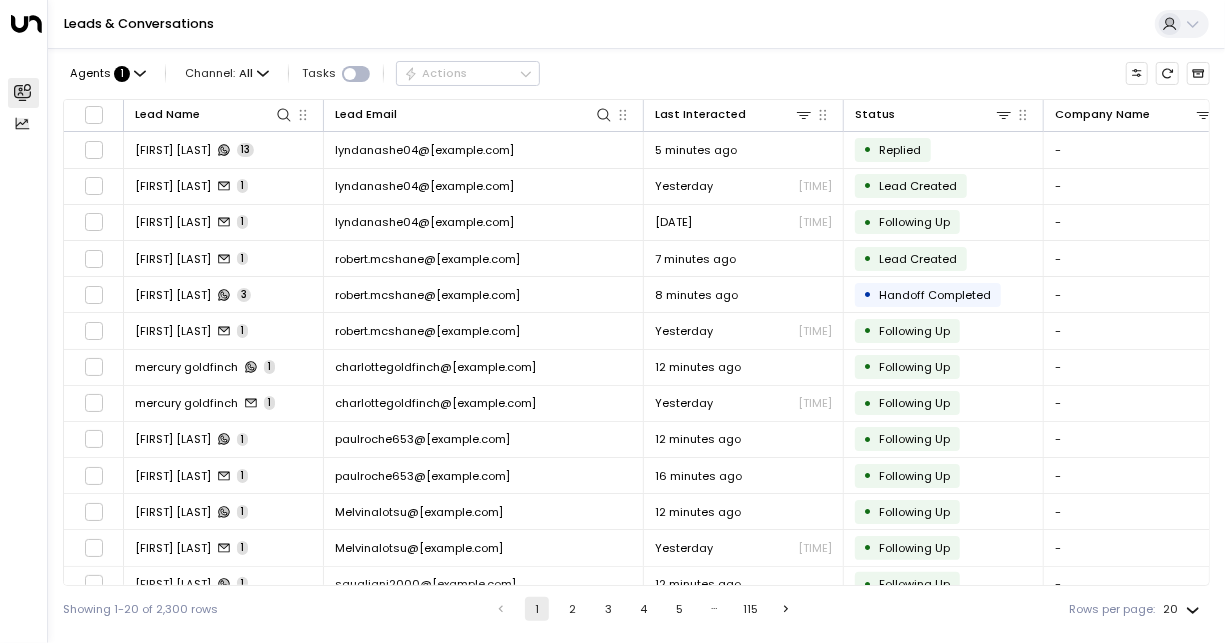 drag, startPoint x: 1211, startPoint y: 353, endPoint x: 1217, endPoint y: 478, distance: 125.14392 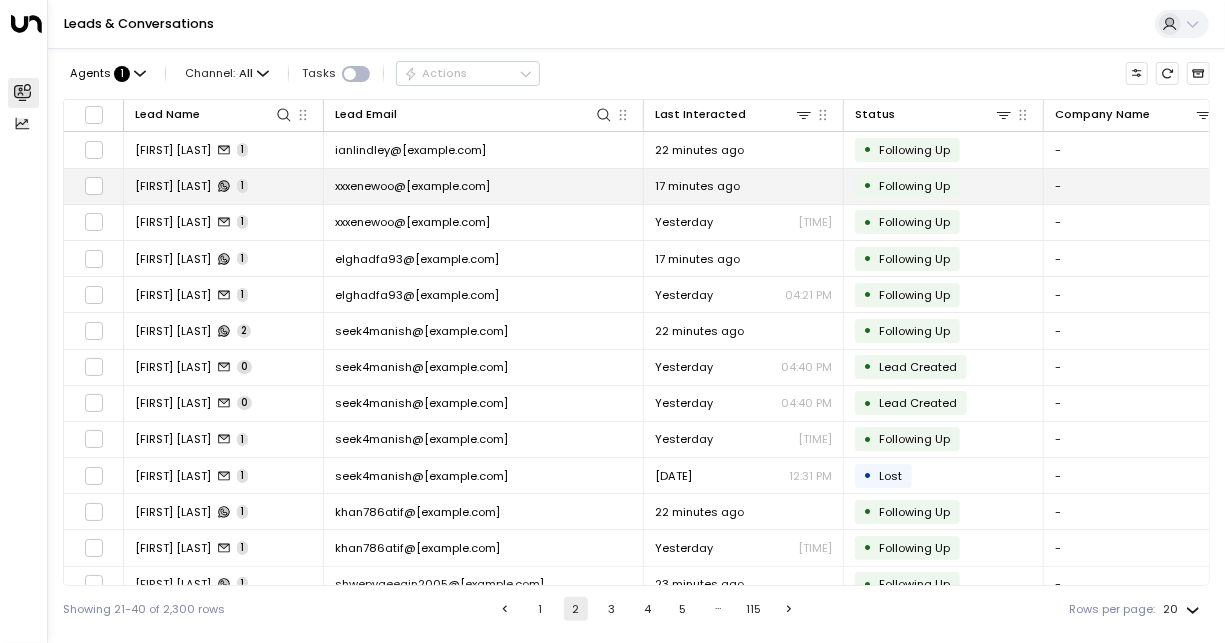 click on "xxxenewoo@[example.com]" at bounding box center (484, 186) 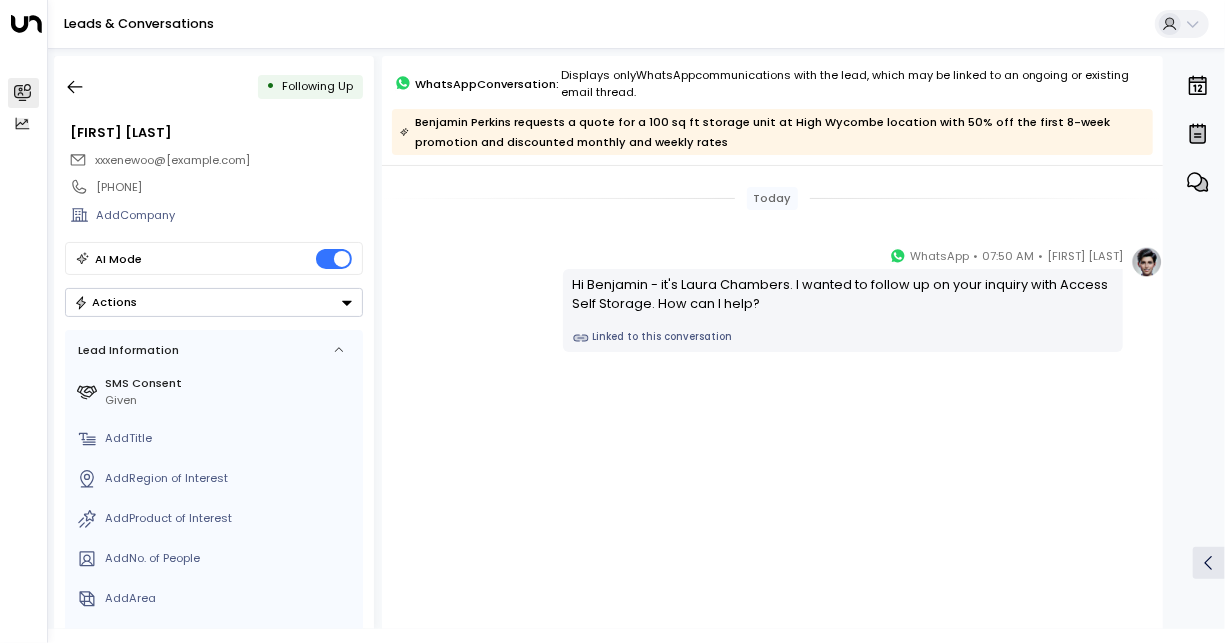 click at bounding box center [1147, 262] 